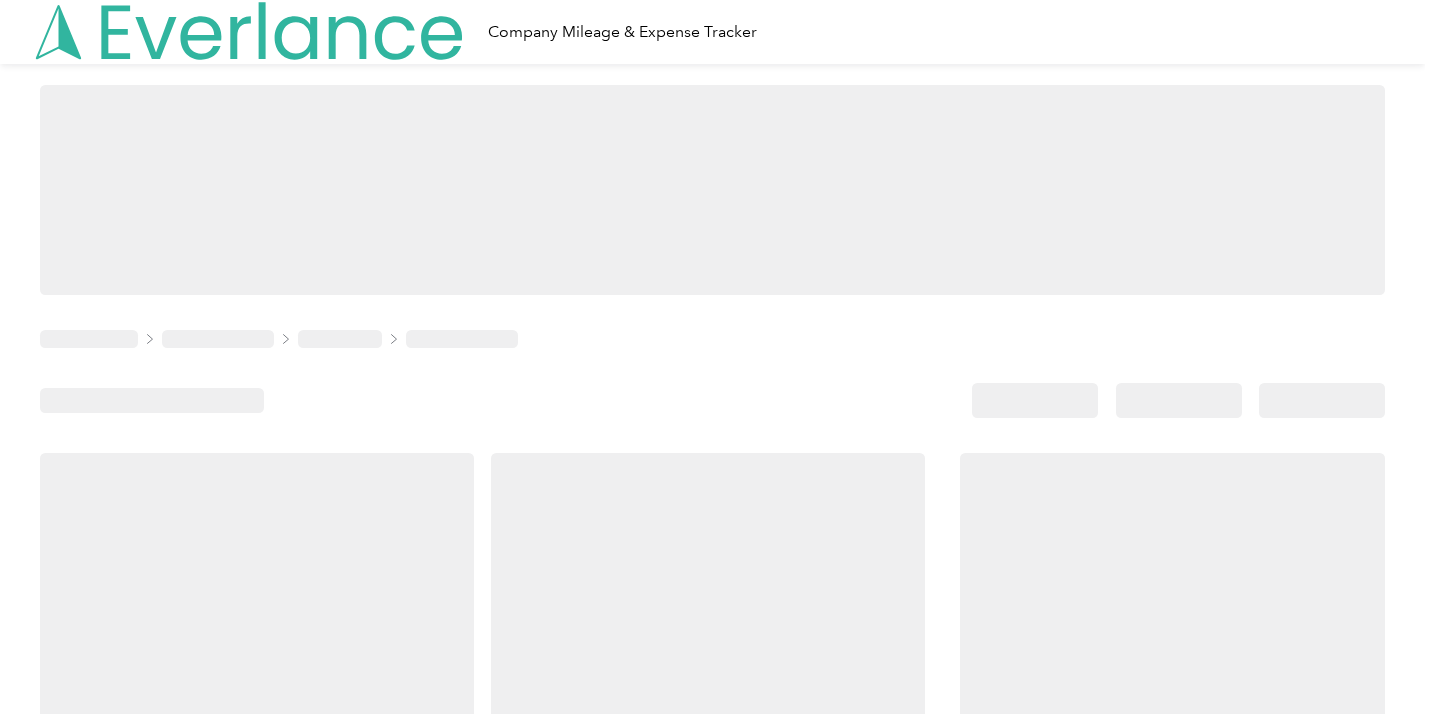 scroll, scrollTop: 0, scrollLeft: 0, axis: both 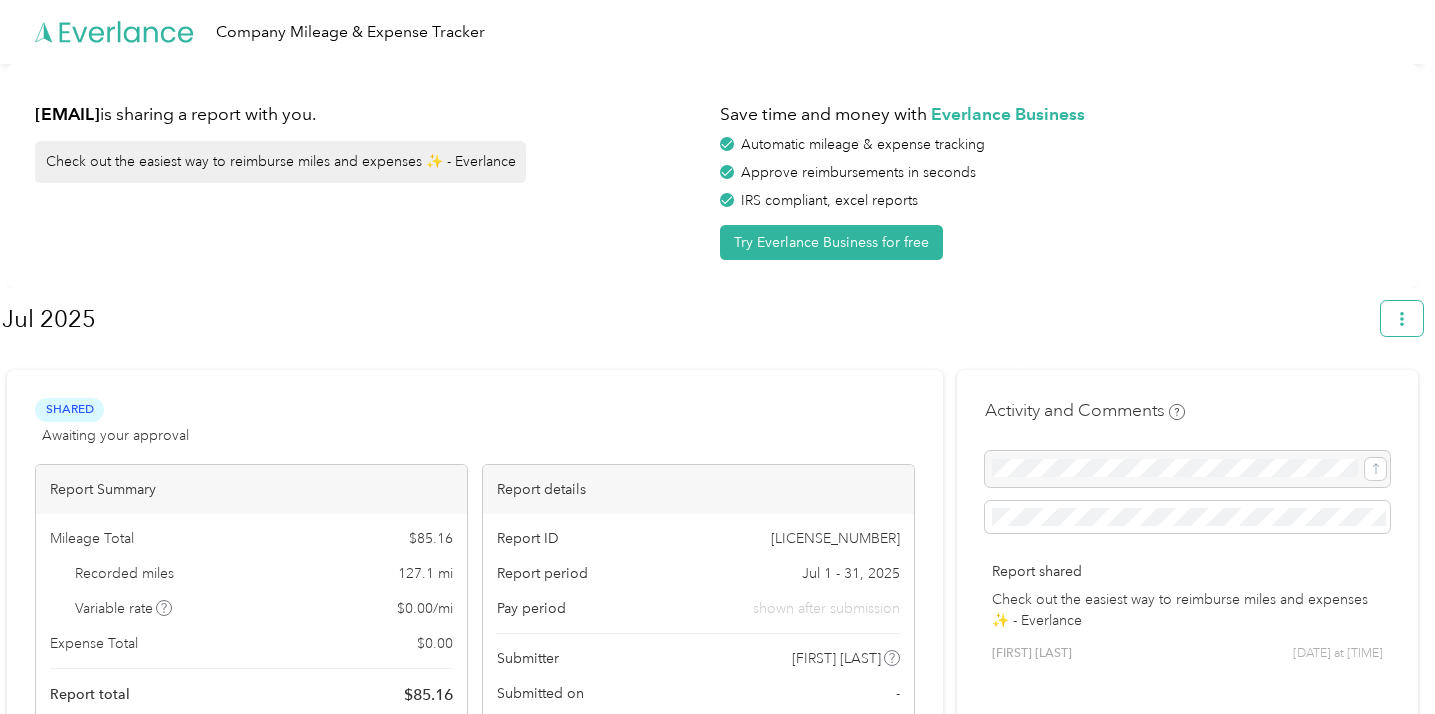 click at bounding box center [1402, 318] 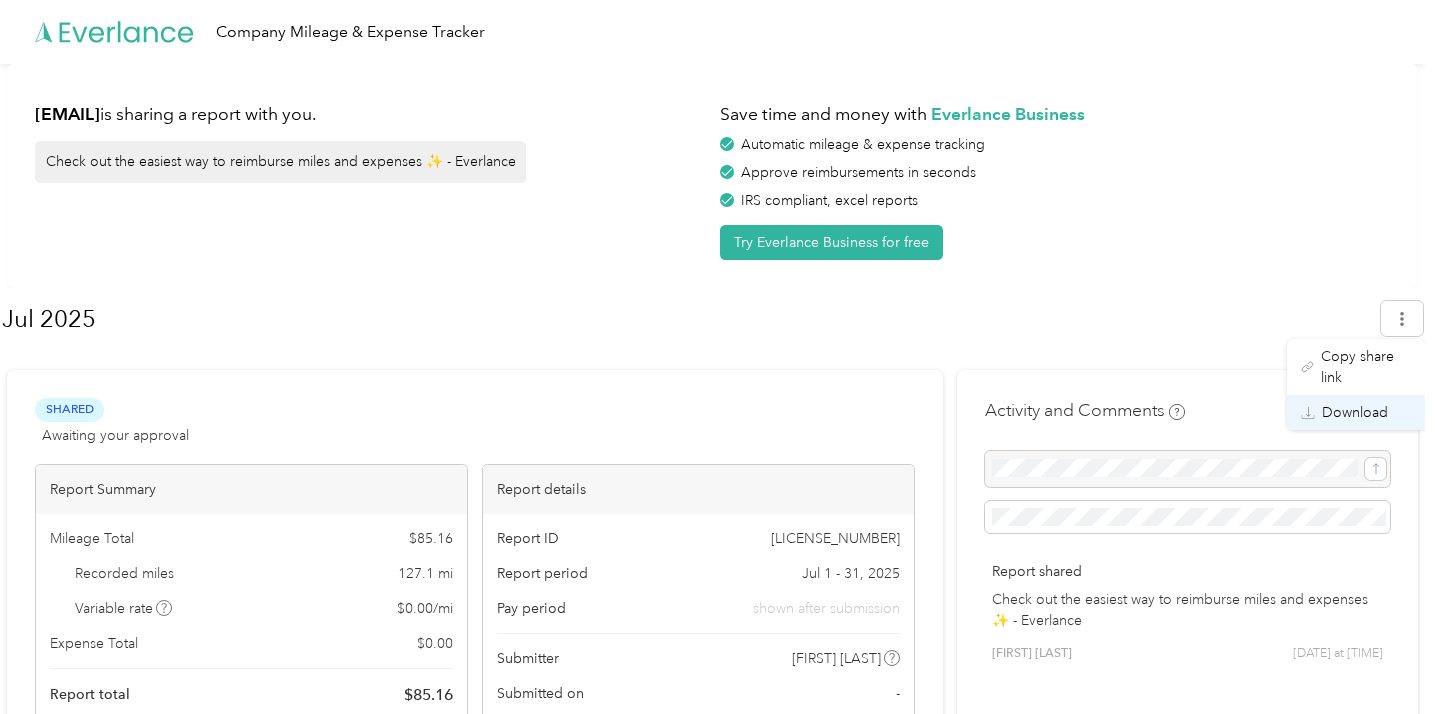 click on "Download" at bounding box center [1355, 412] 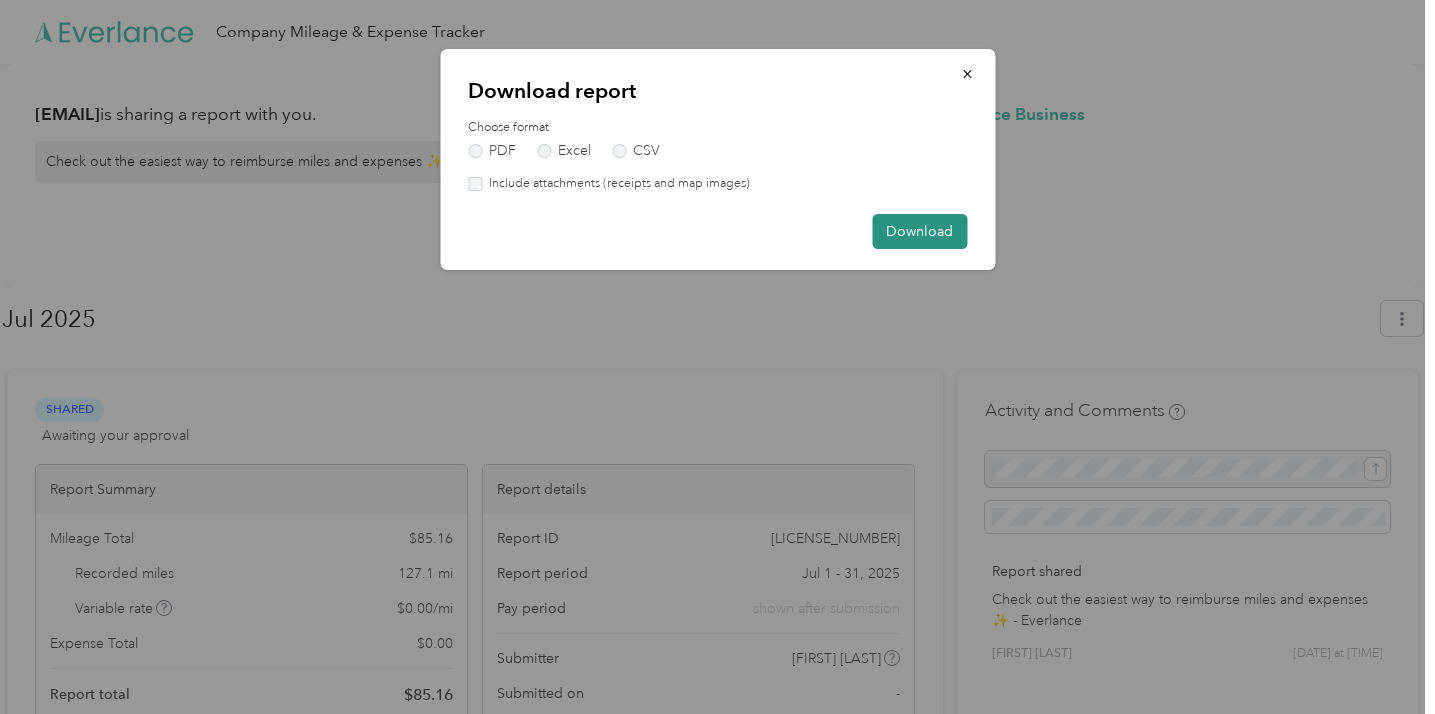 click on "Download" at bounding box center [919, 231] 